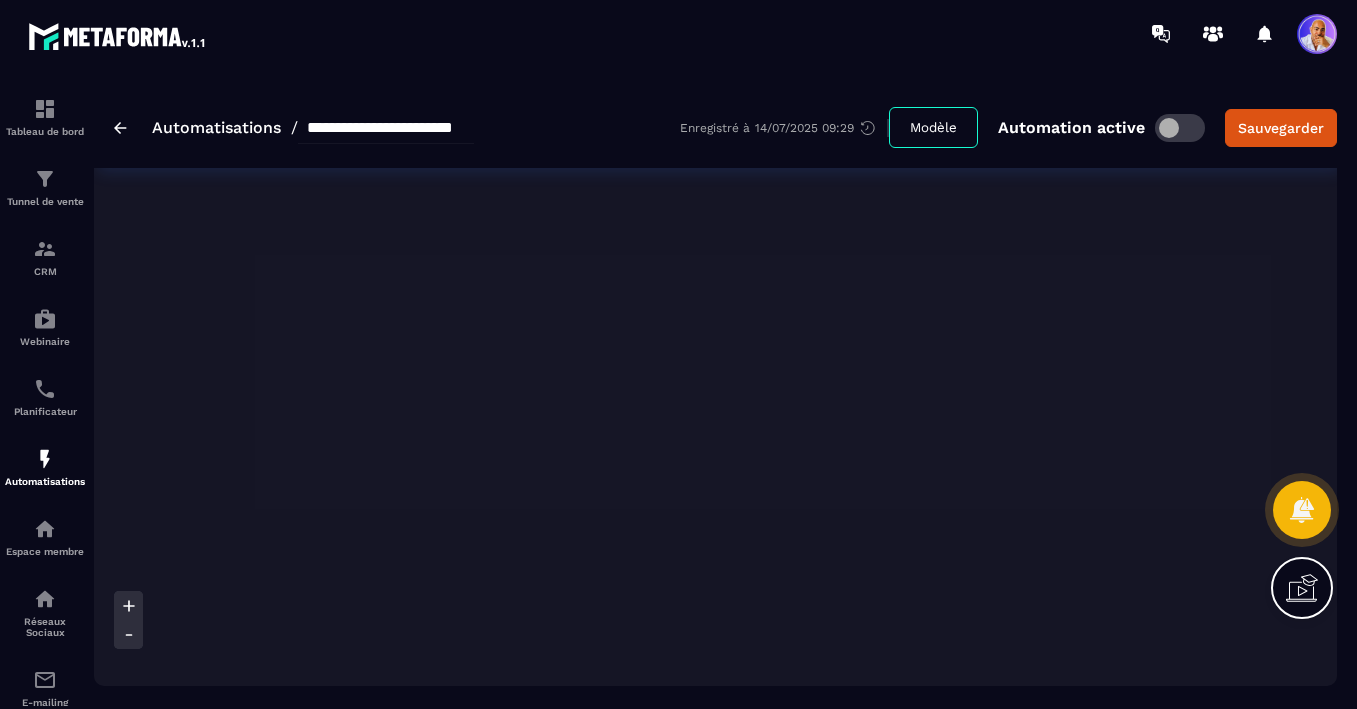 scroll, scrollTop: 0, scrollLeft: 0, axis: both 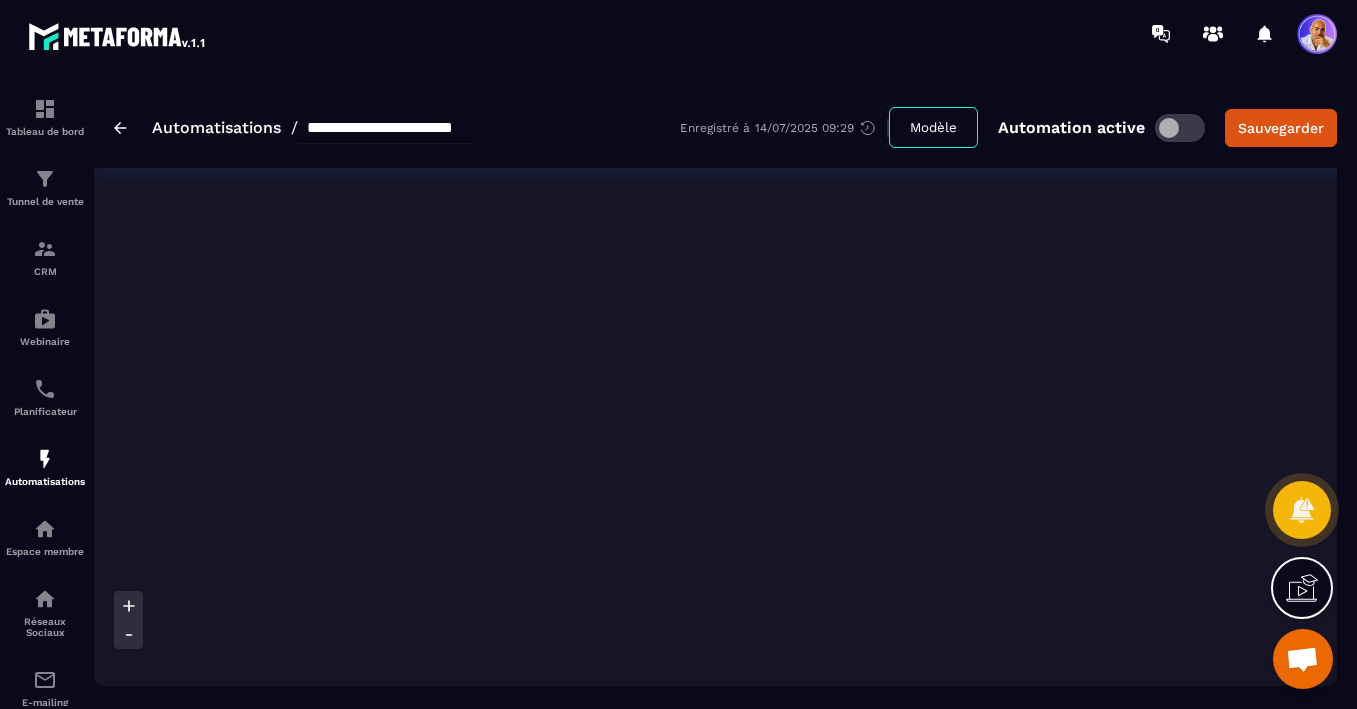 click 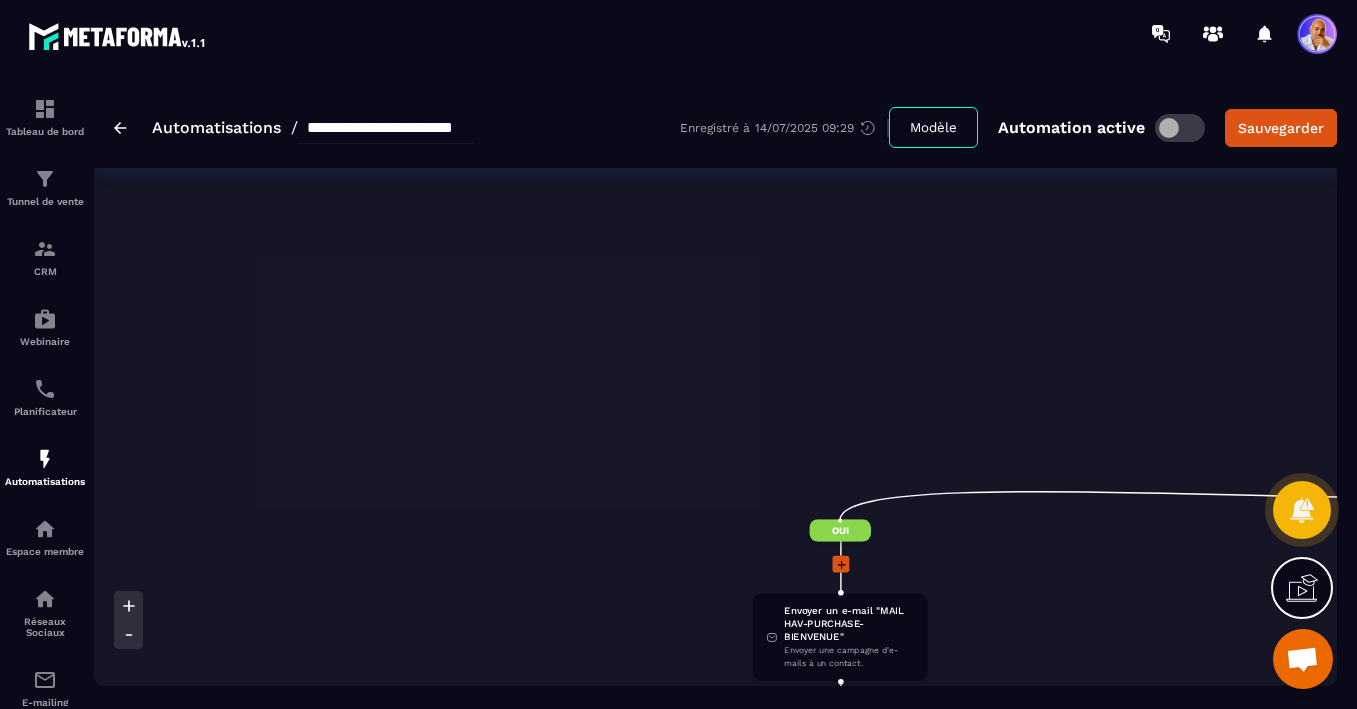 scroll, scrollTop: 2041, scrollLeft: 0, axis: vertical 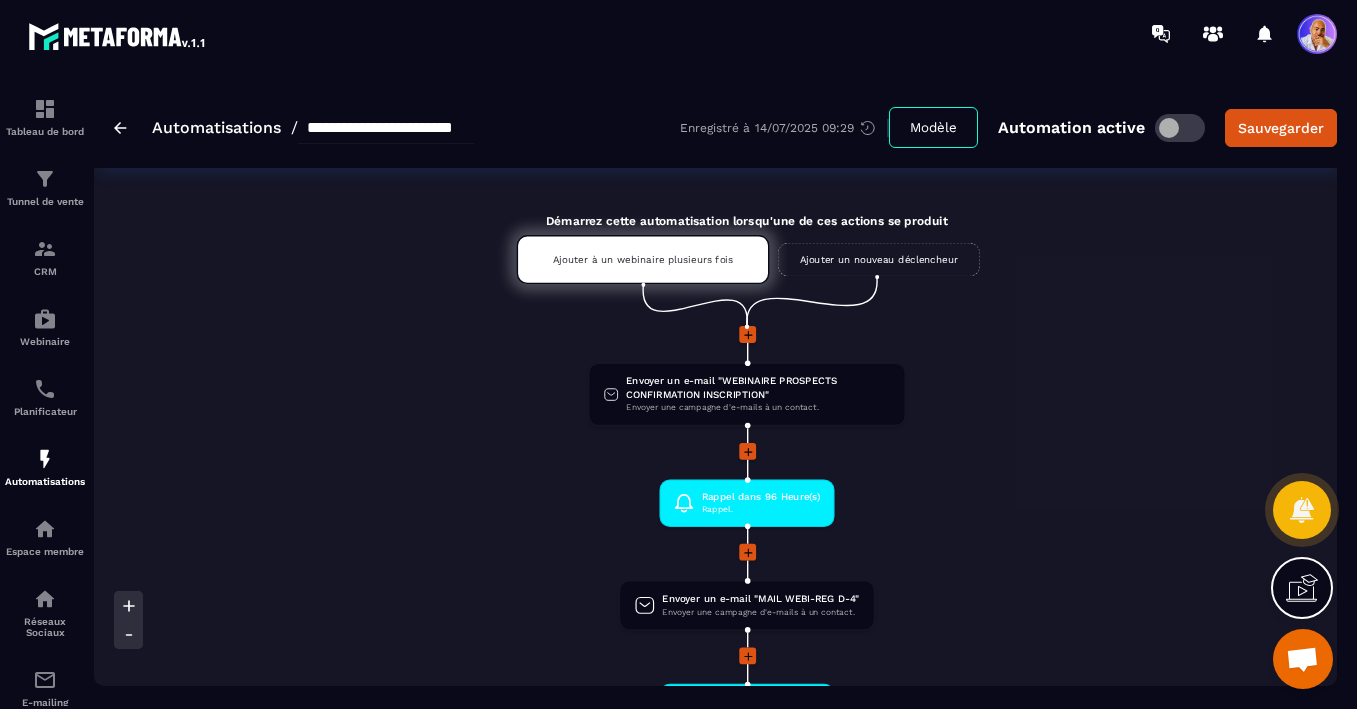 click 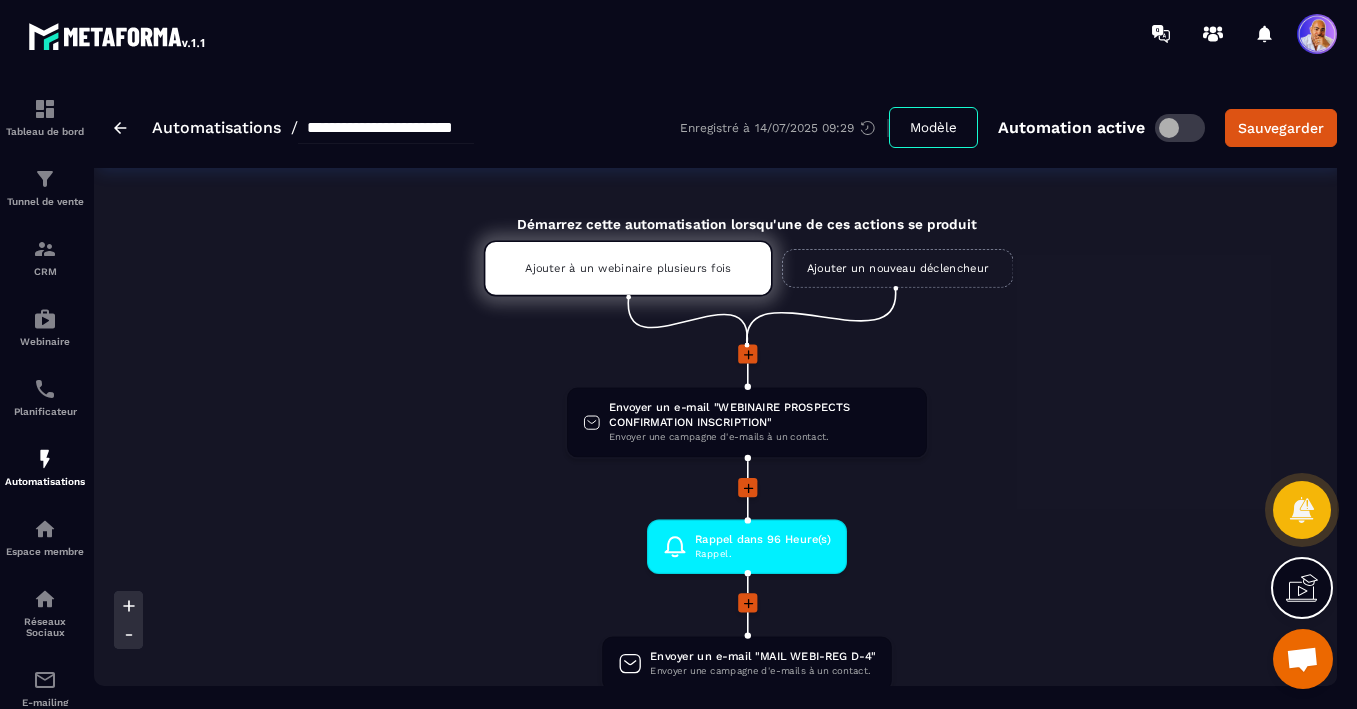 click 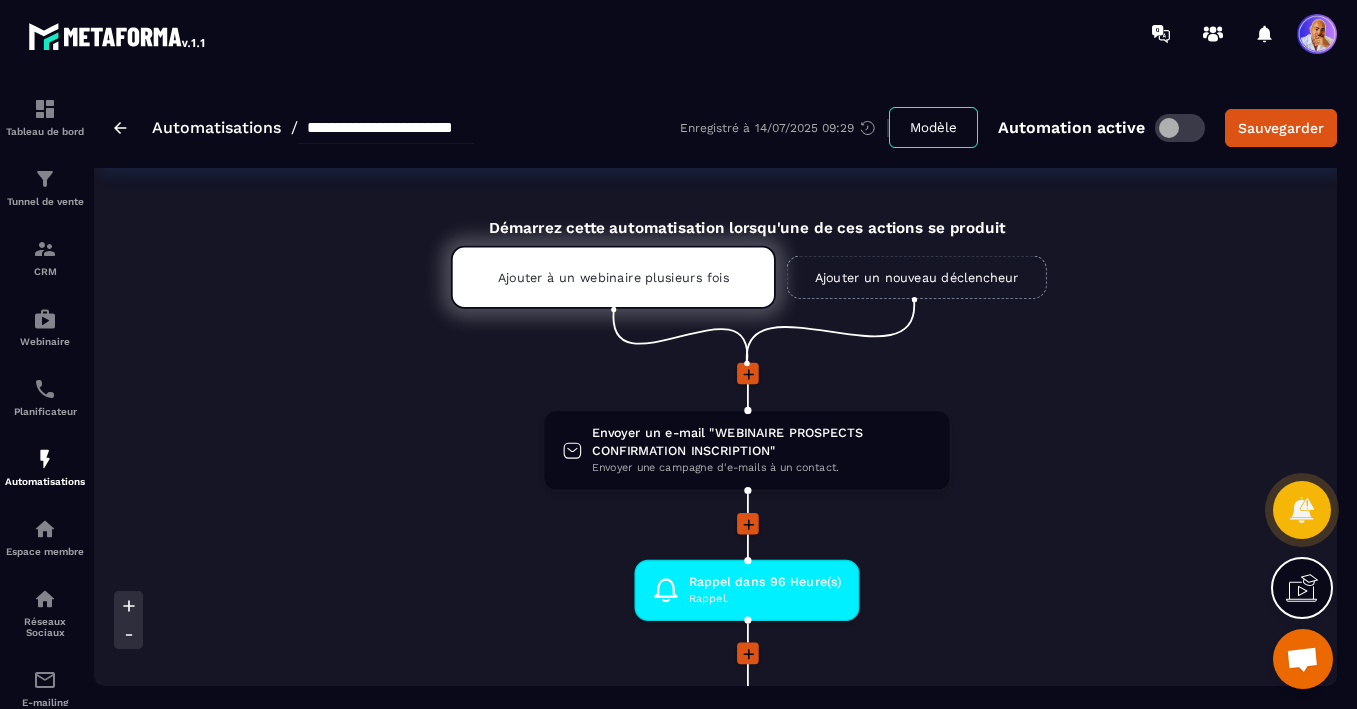 click 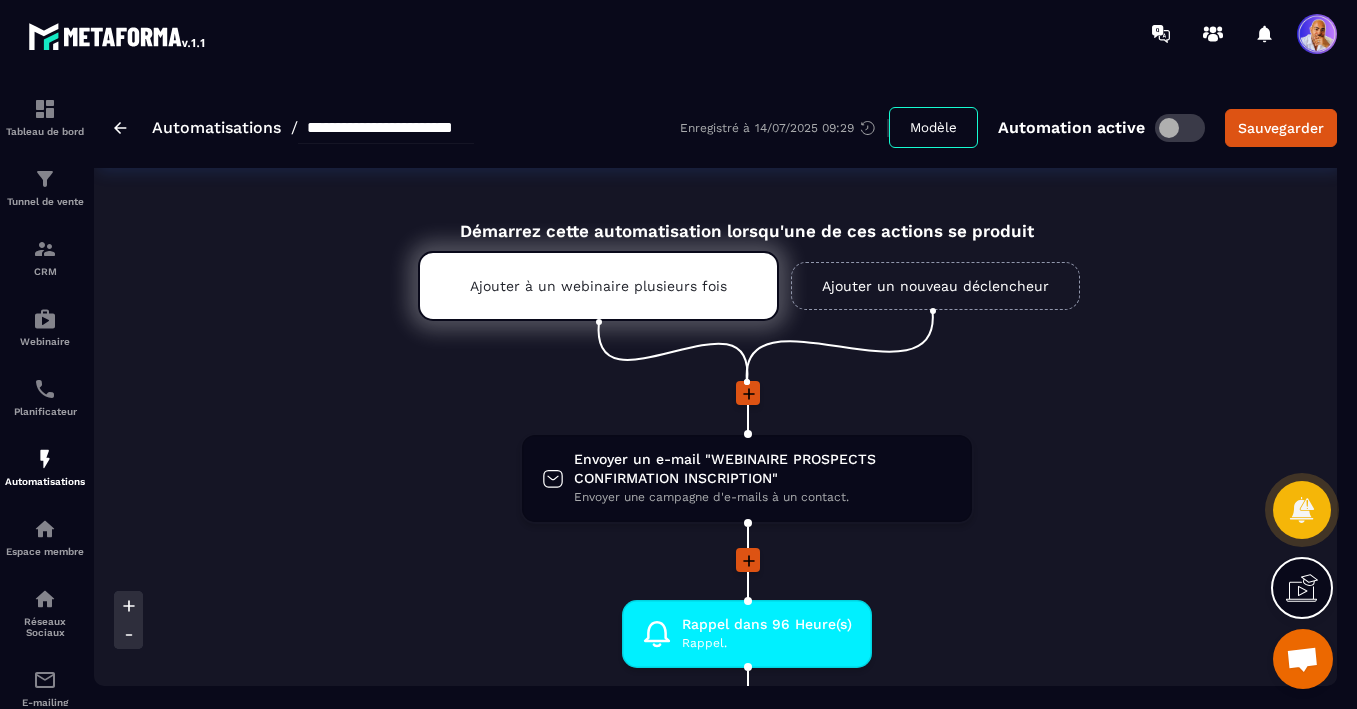 click 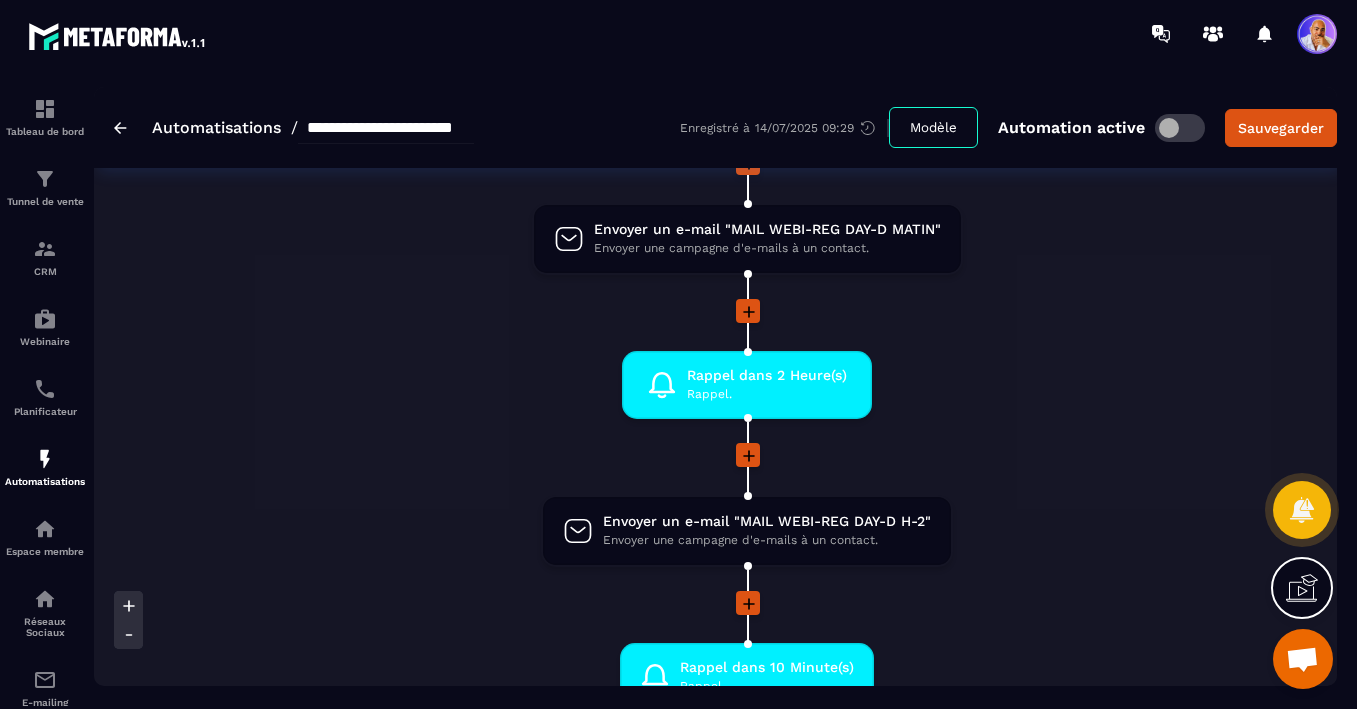scroll, scrollTop: 1748, scrollLeft: 0, axis: vertical 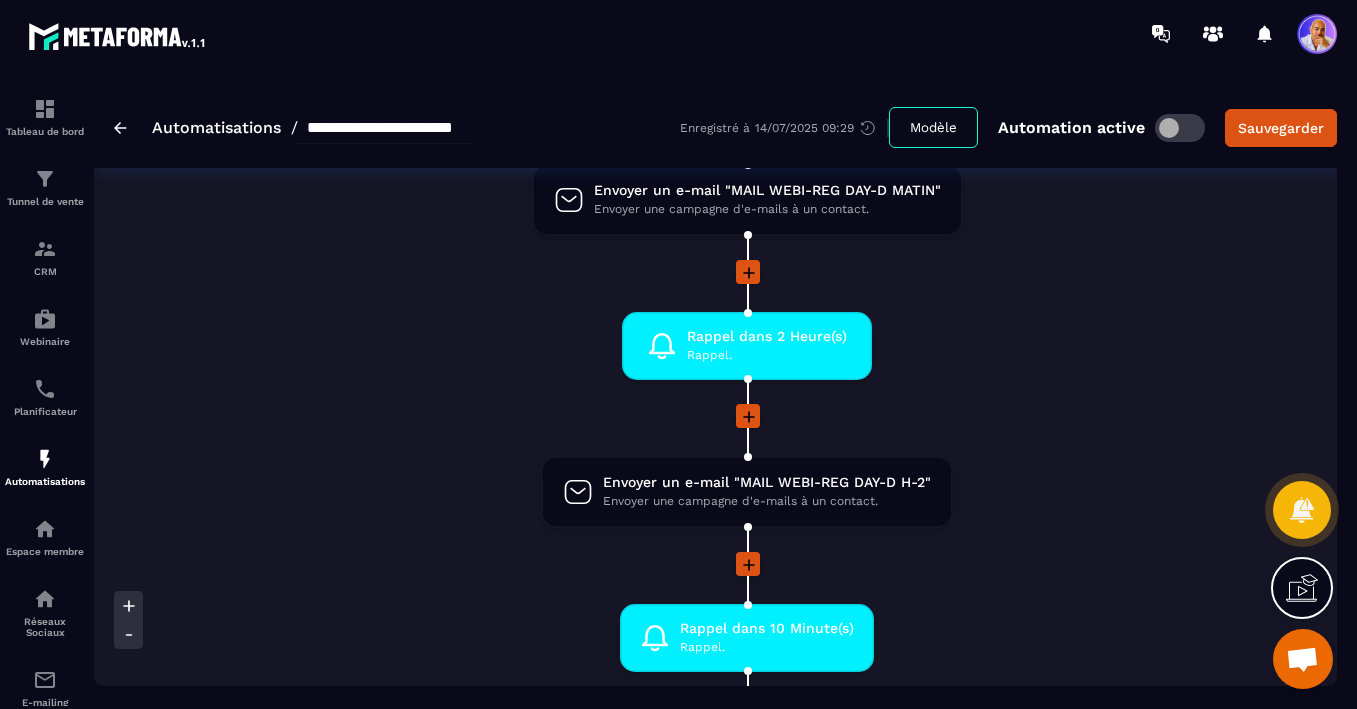 click 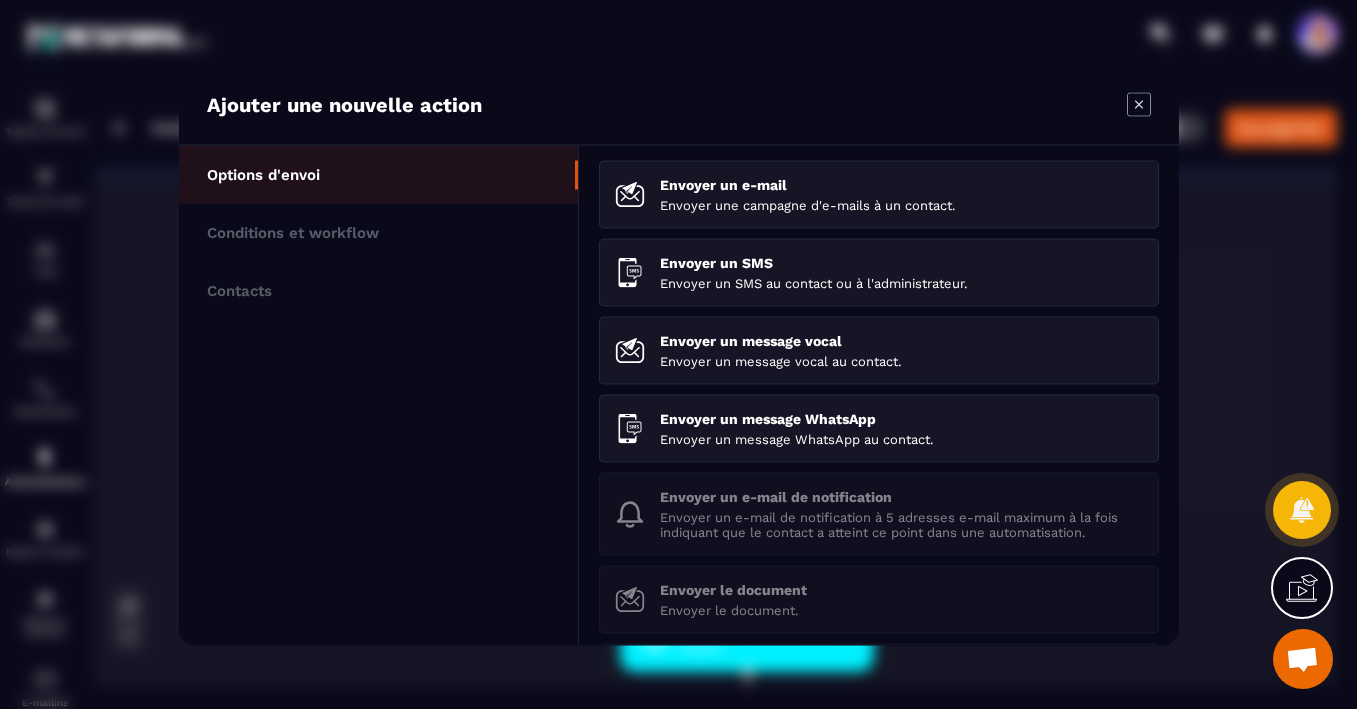 click 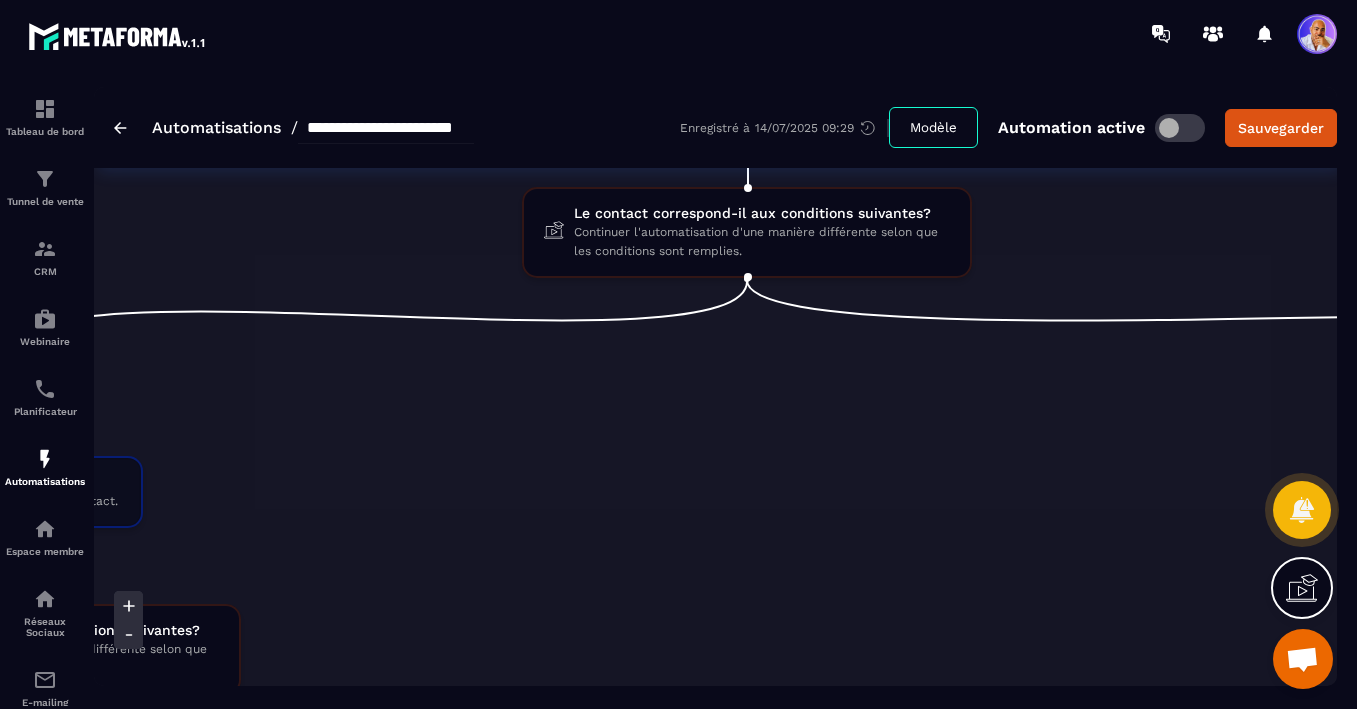 scroll, scrollTop: 2777, scrollLeft: 0, axis: vertical 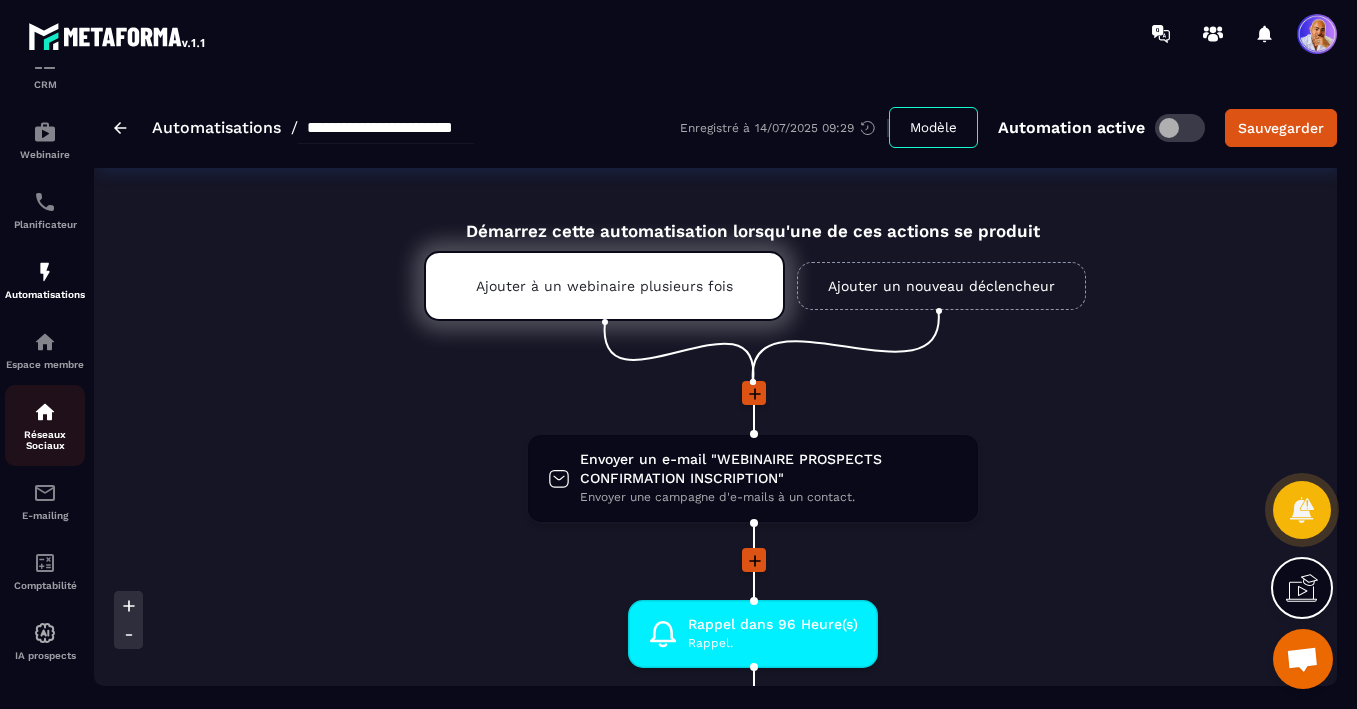 click on "Réseaux Sociaux" at bounding box center [45, 440] 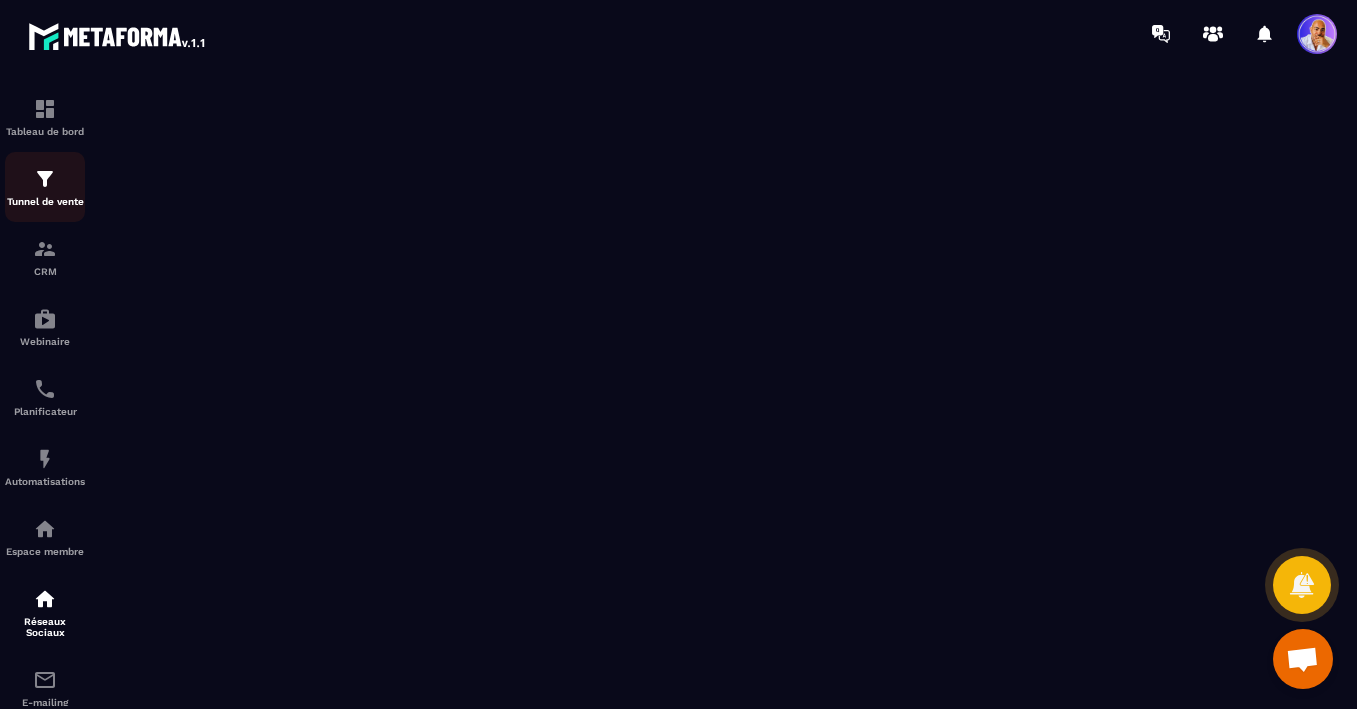 click at bounding box center [45, 179] 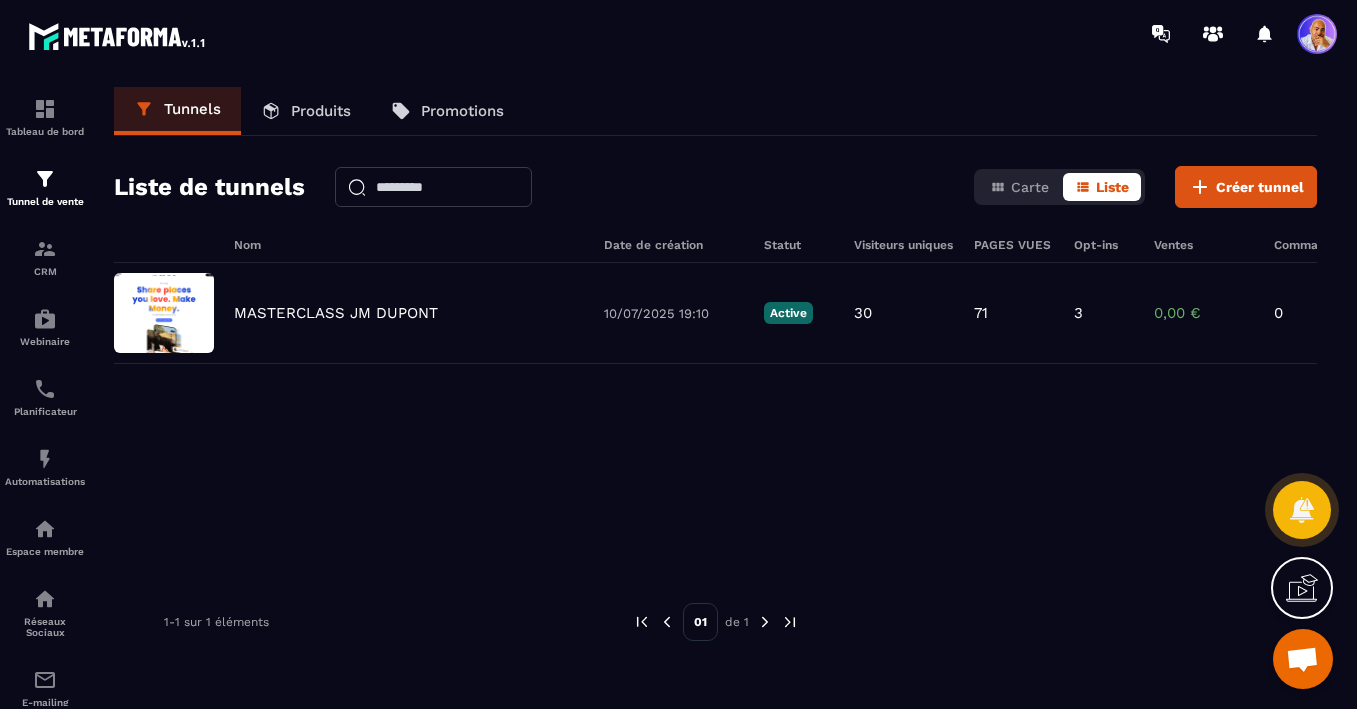 click at bounding box center [1317, 34] 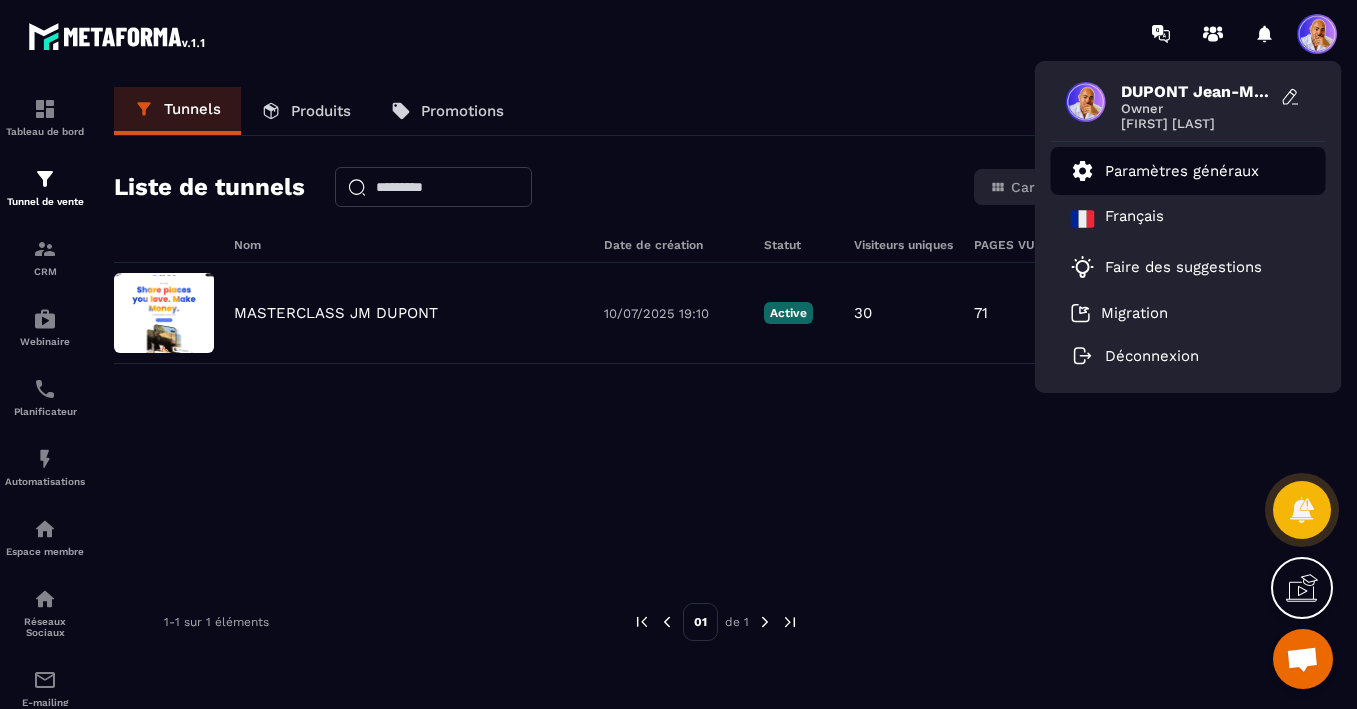 click on "Paramètres généraux" at bounding box center [1182, 171] 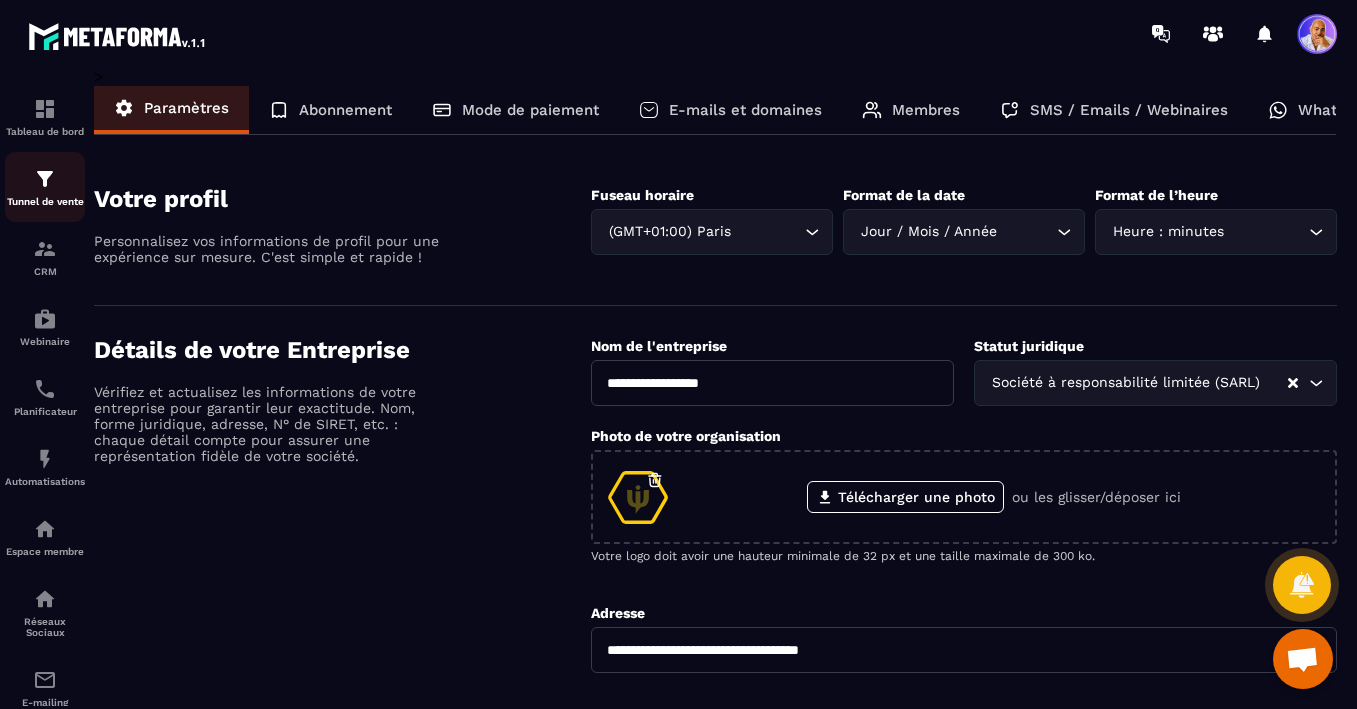 click at bounding box center (45, 179) 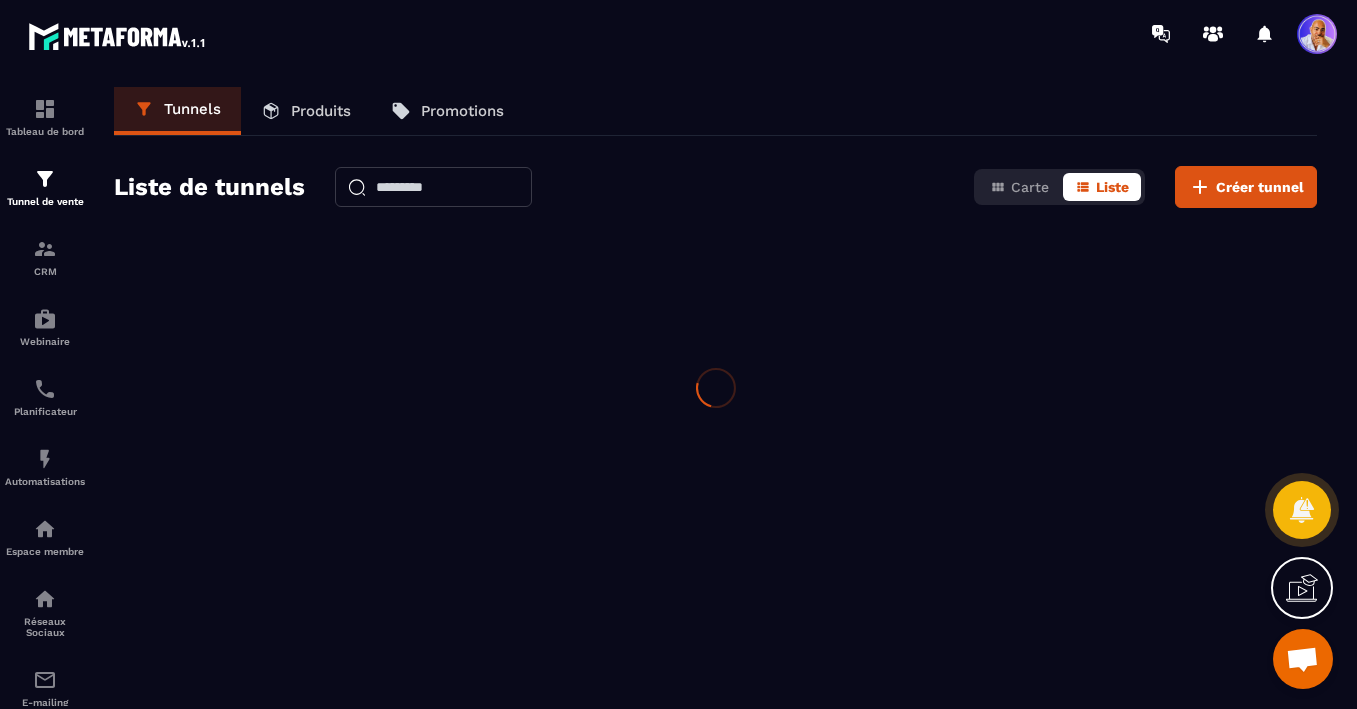 click on "Produits" at bounding box center (321, 111) 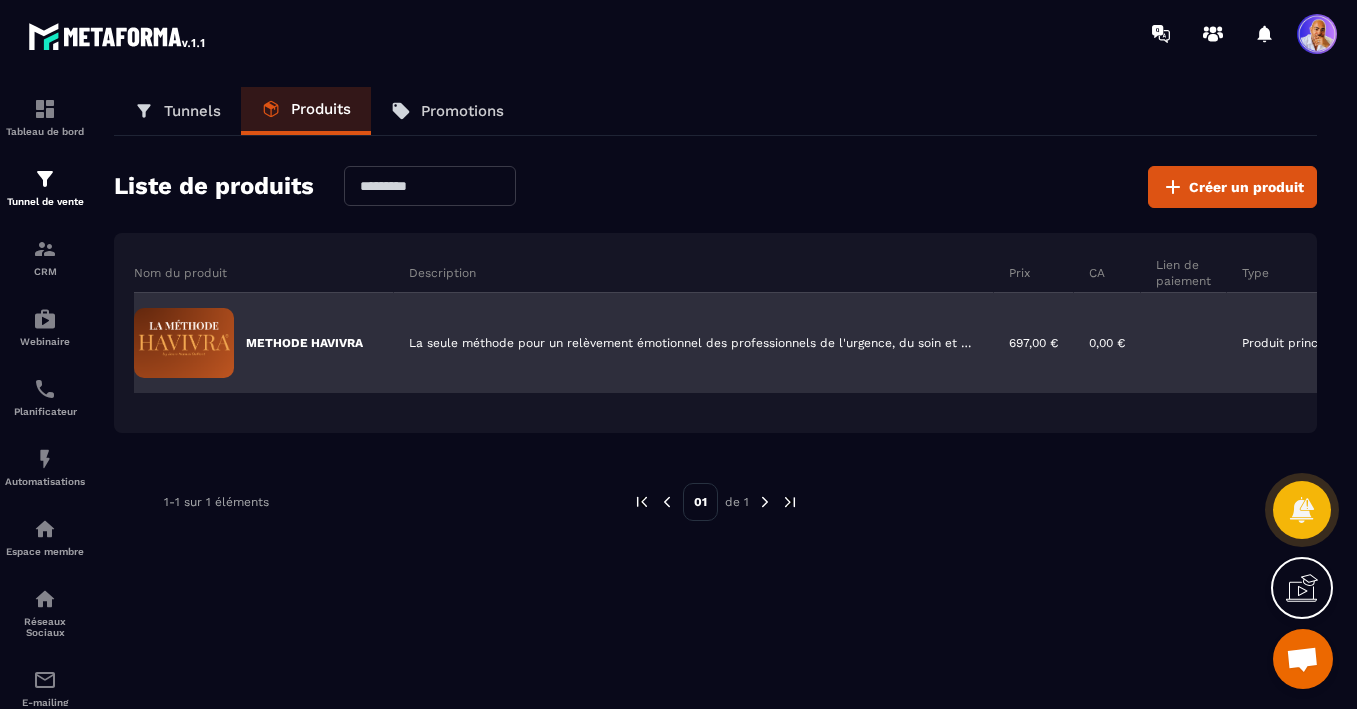 scroll, scrollTop: 0, scrollLeft: 97, axis: horizontal 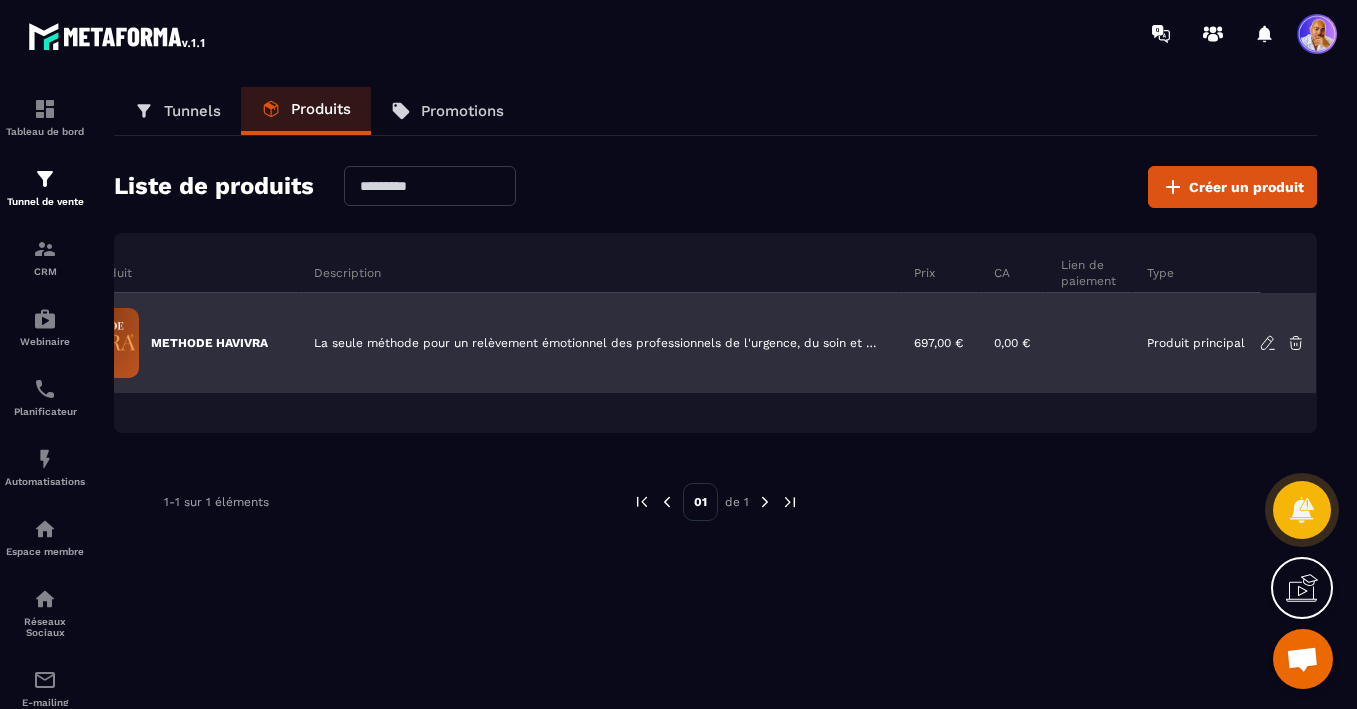 click on "La seule méthode pour un relèvement émotionnel des professionnels de l'urgence, du soin et de la relation d'aide." at bounding box center (599, 343) 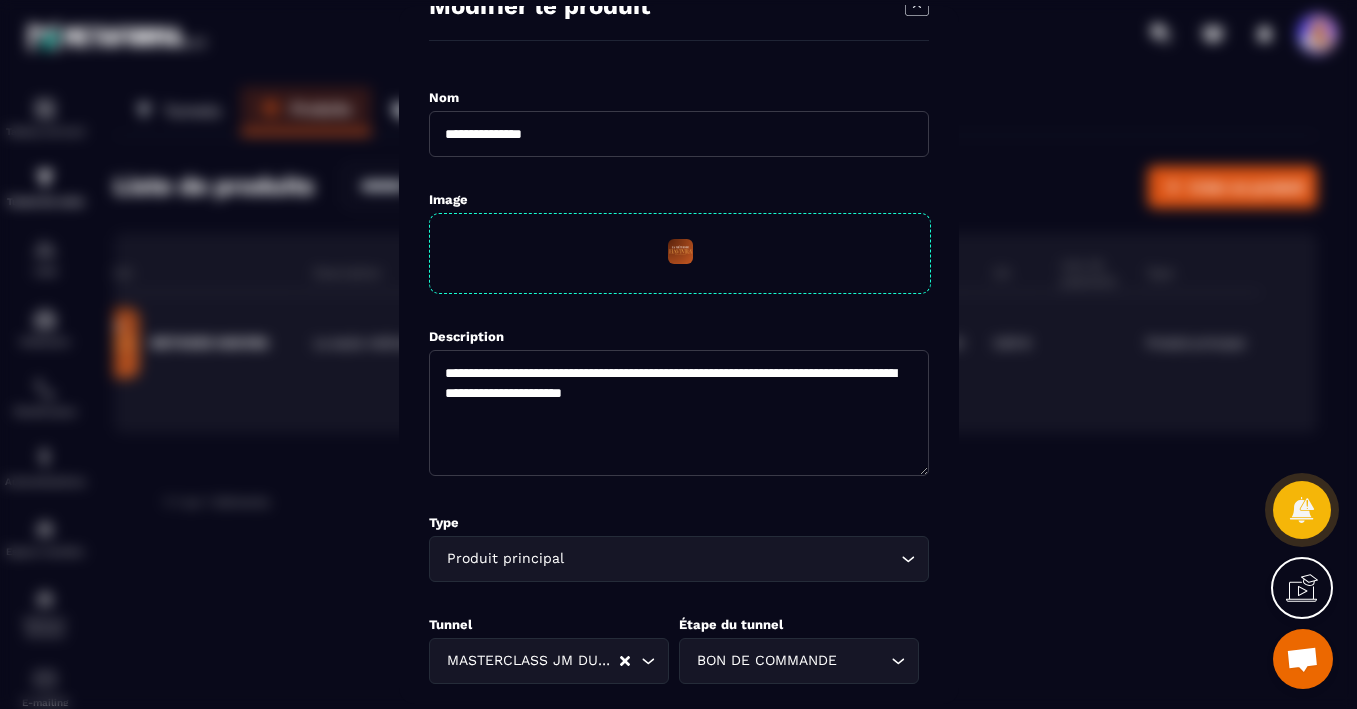 scroll, scrollTop: 0, scrollLeft: 0, axis: both 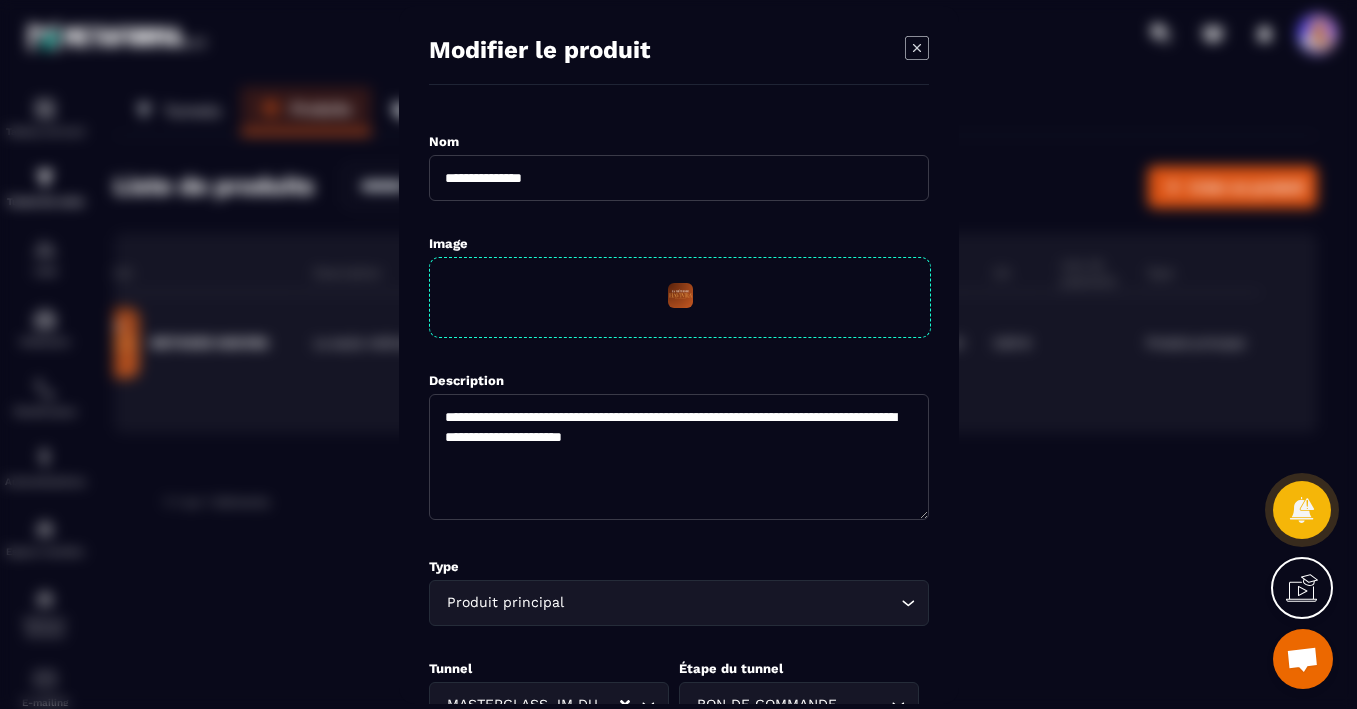 click 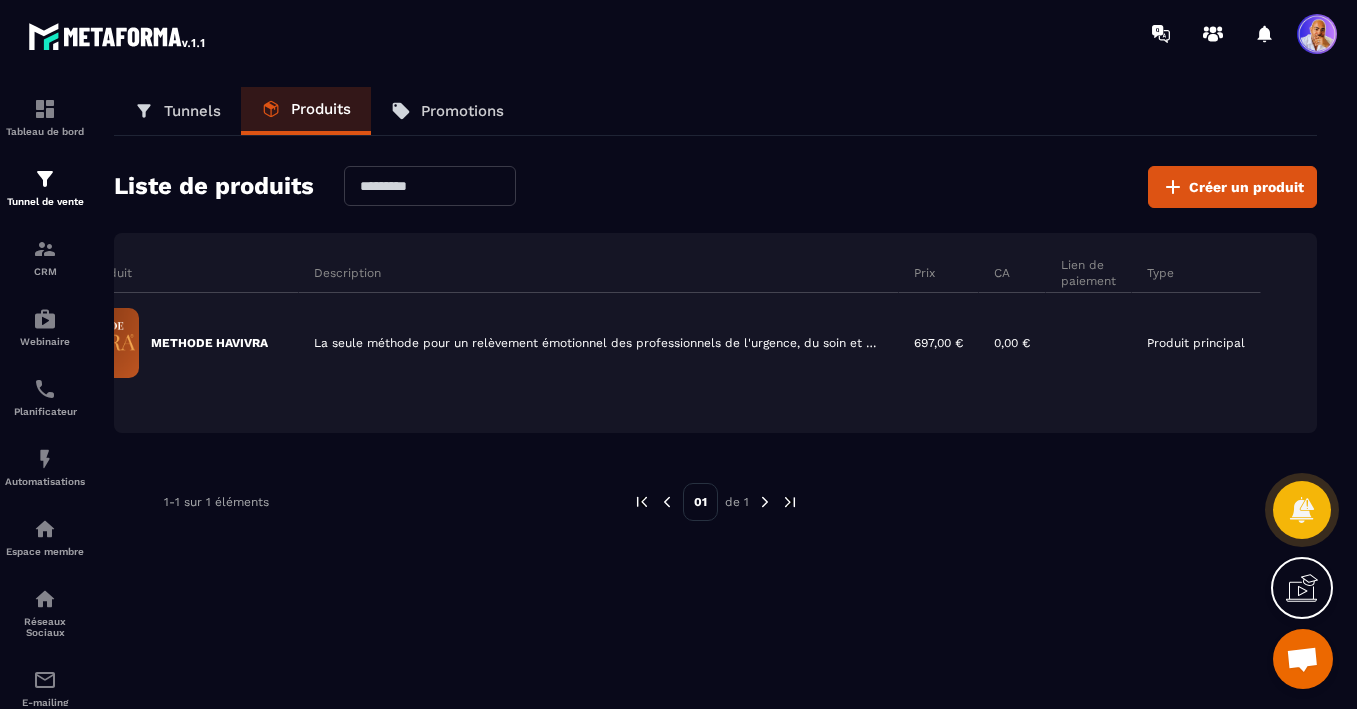 click at bounding box center [1317, 34] 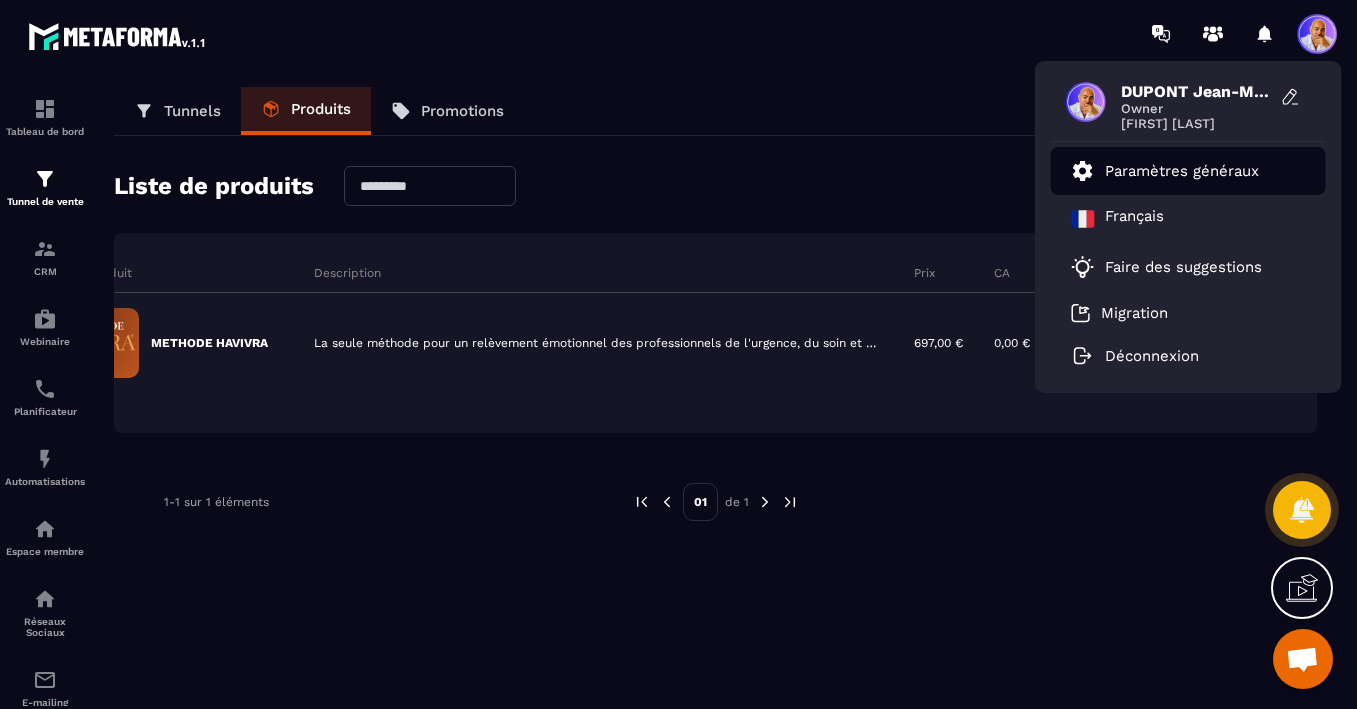 click on "Paramètres généraux" at bounding box center [1182, 171] 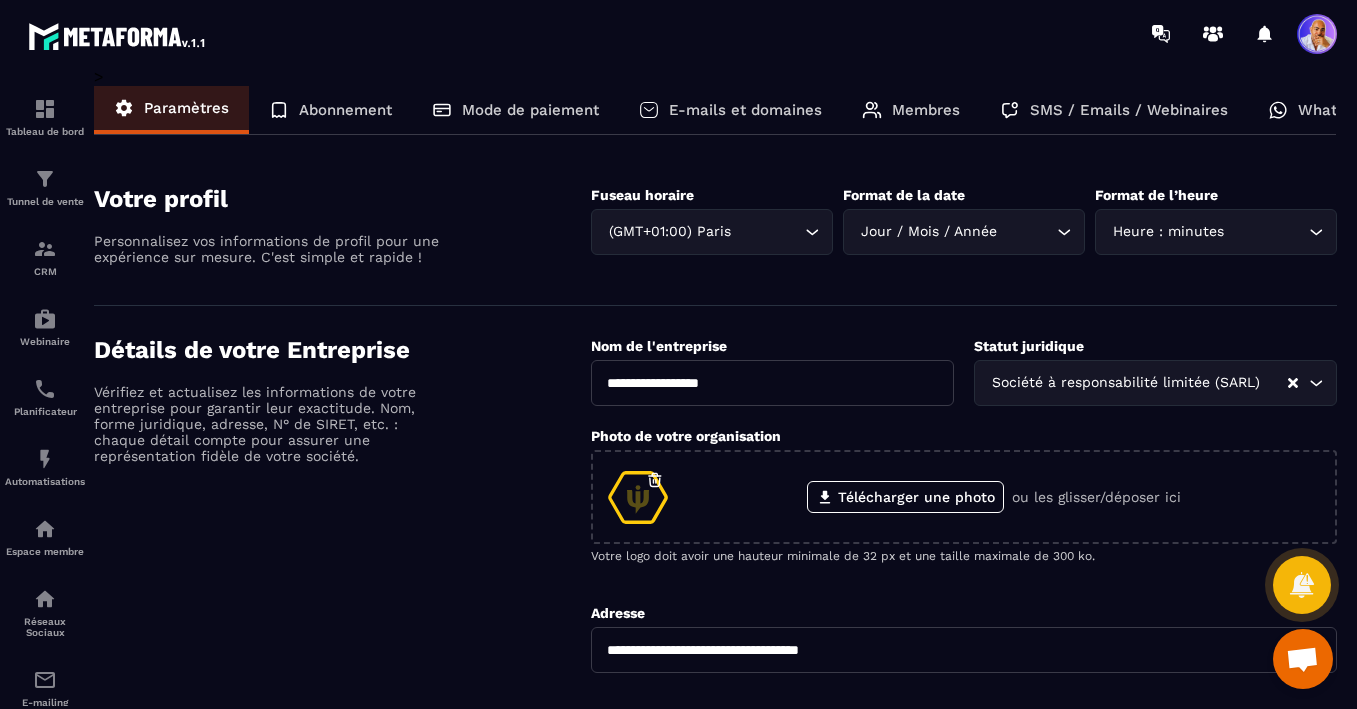 click on "Mode de paiement" at bounding box center [530, 110] 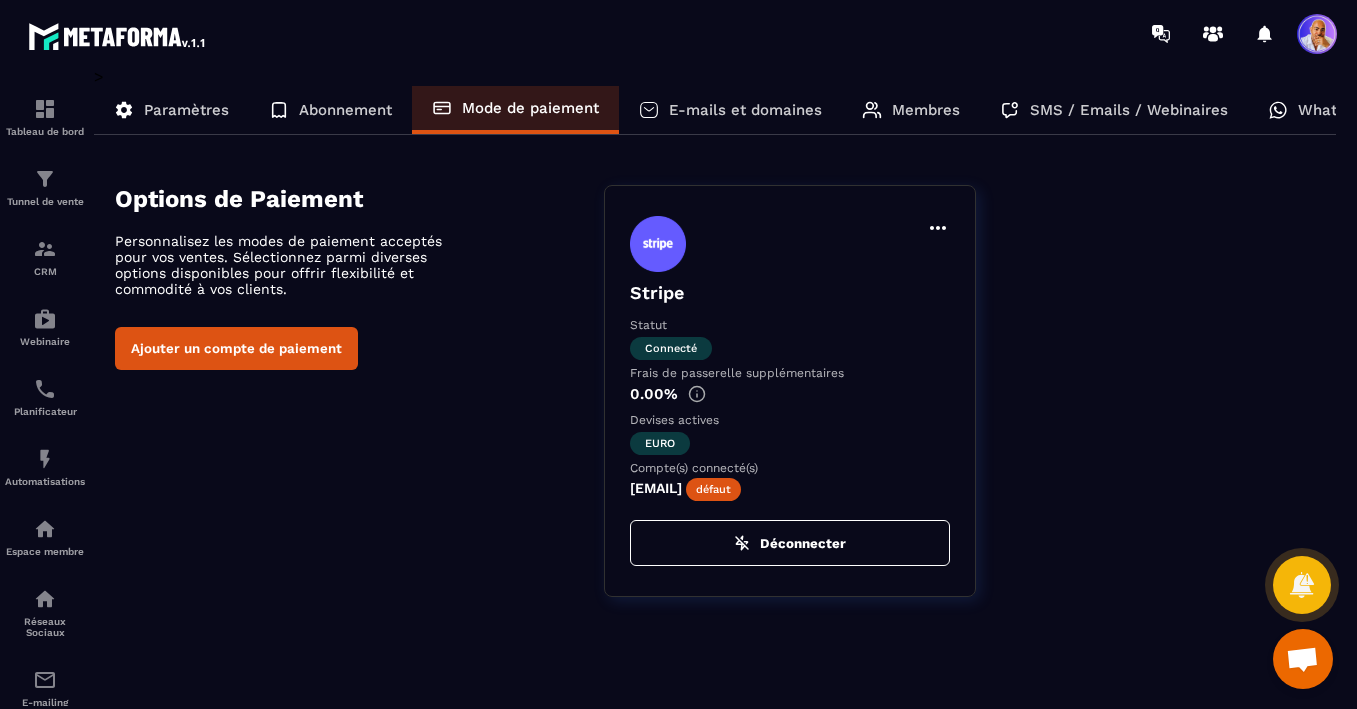 click 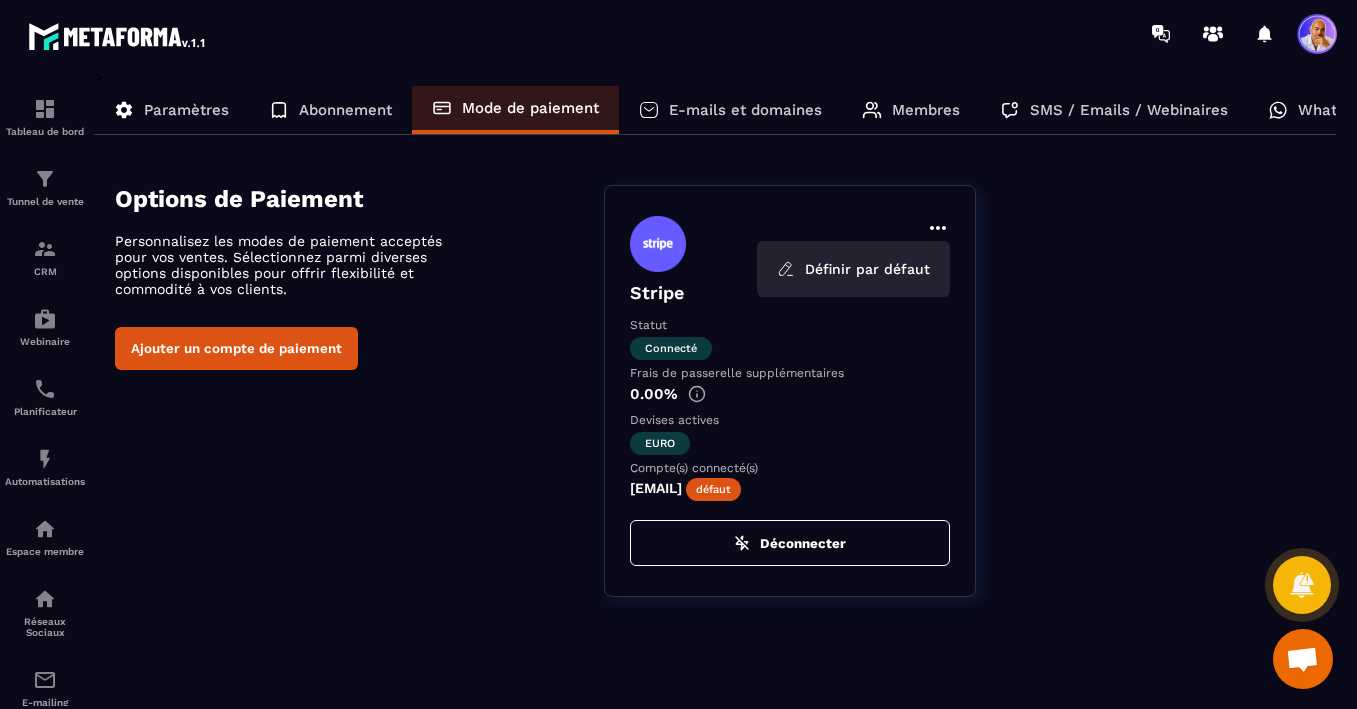 click on "Définir par défaut Stripe Statut Connecté Frais de passerelle supplémentaires 0.00%  Devises actives euro Compte(s) connecté(s) [EMAIL]  défaut  Déconnecter" at bounding box center (970, 391) 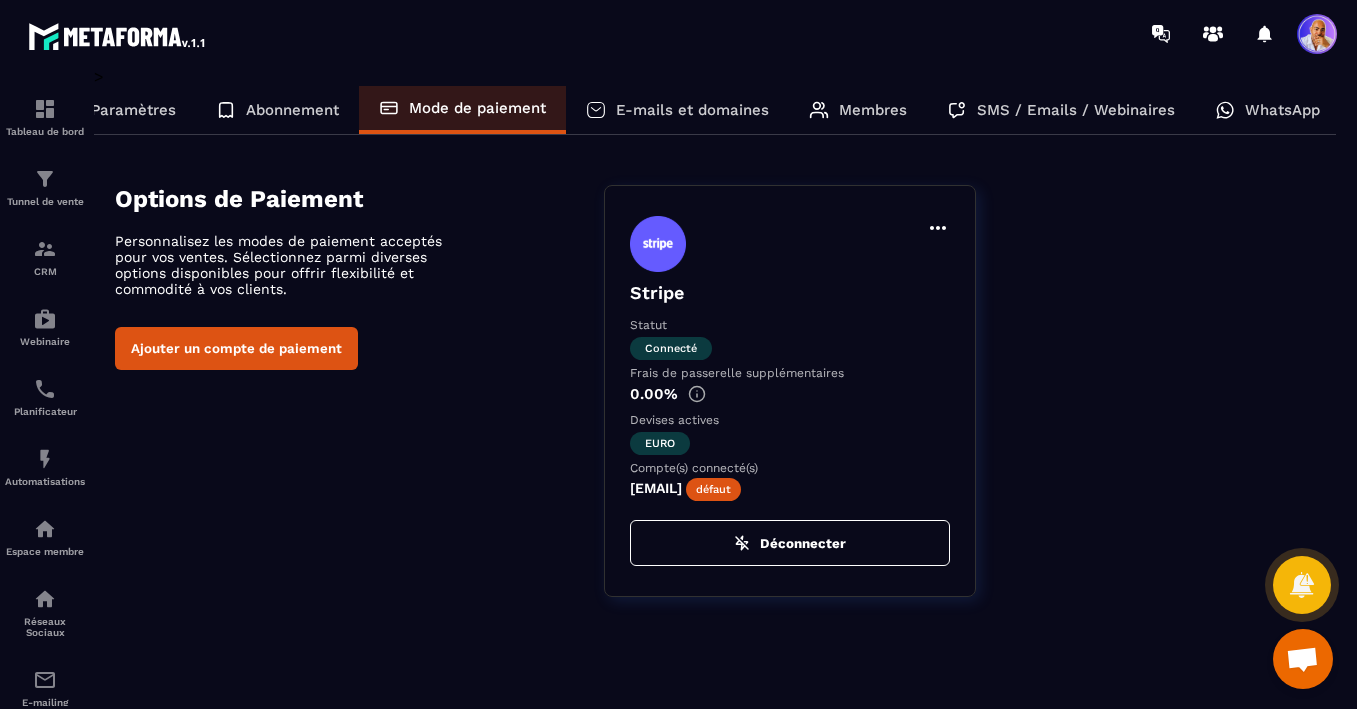 scroll, scrollTop: 0, scrollLeft: 0, axis: both 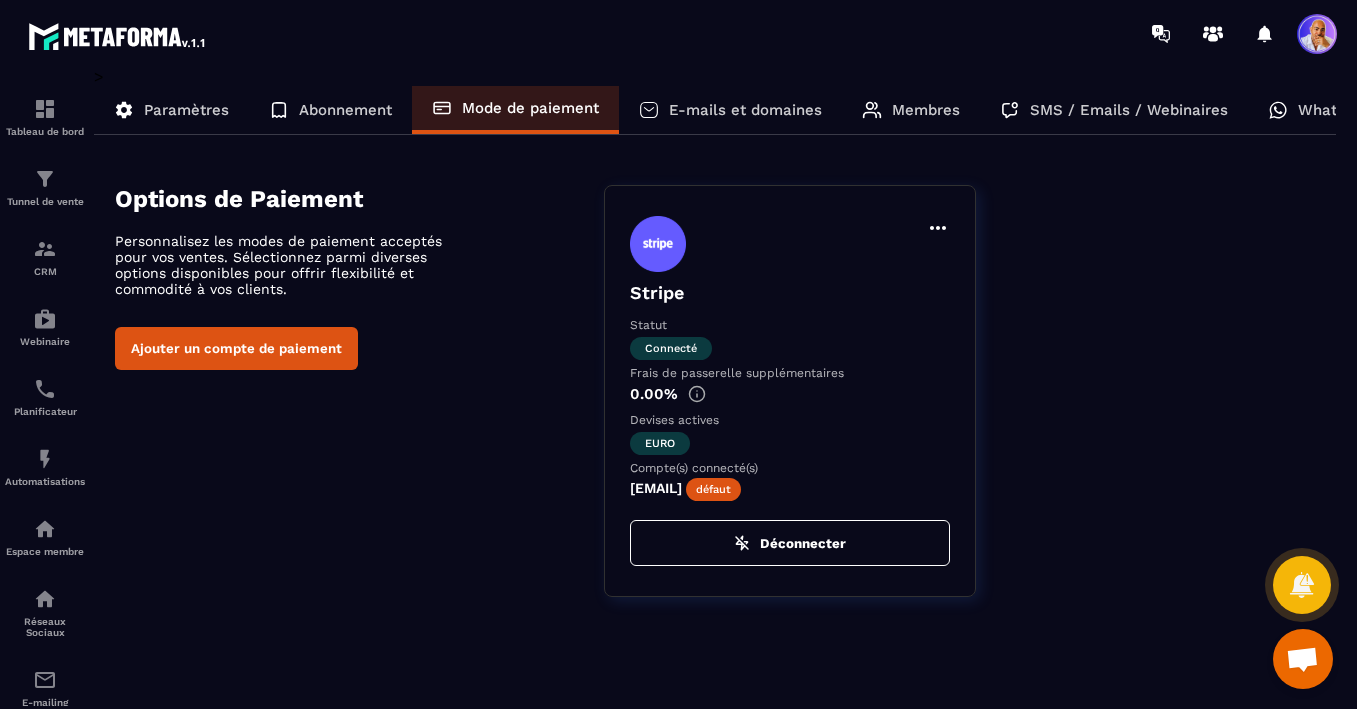 click on "Paramètres" at bounding box center (186, 110) 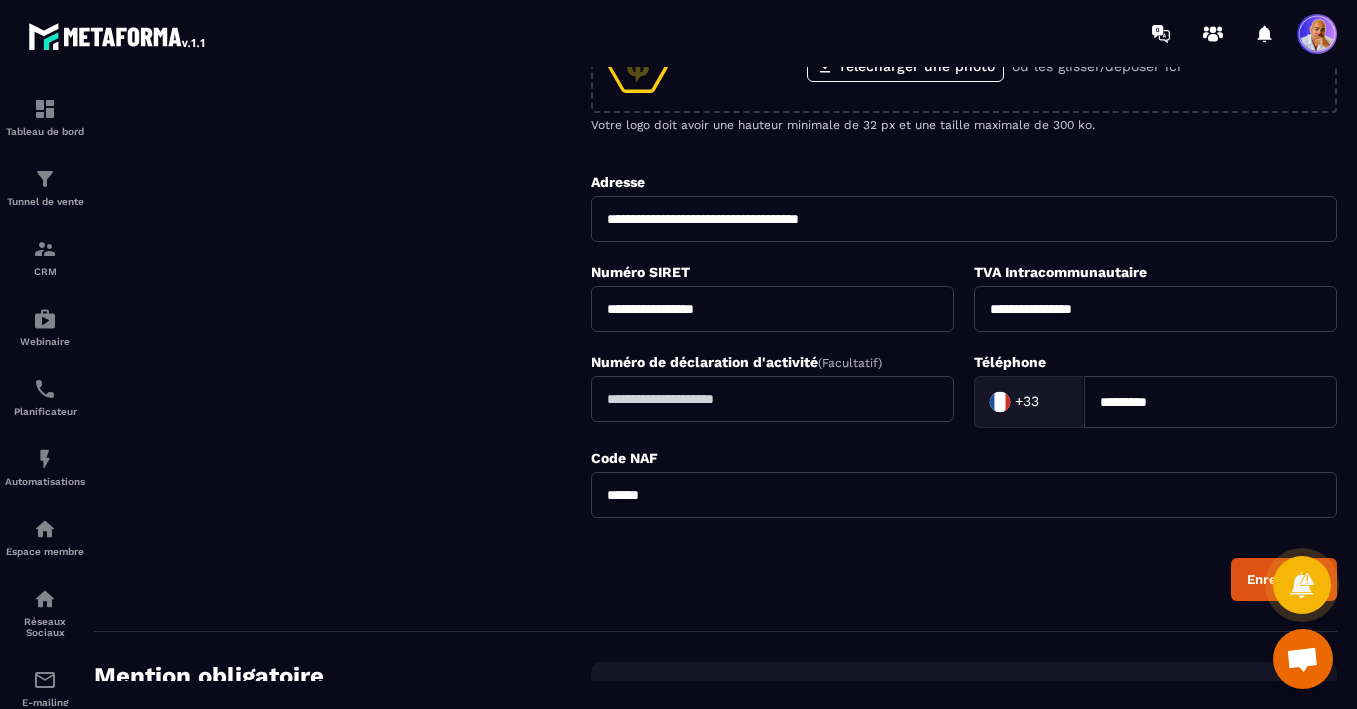 scroll, scrollTop: 0, scrollLeft: 0, axis: both 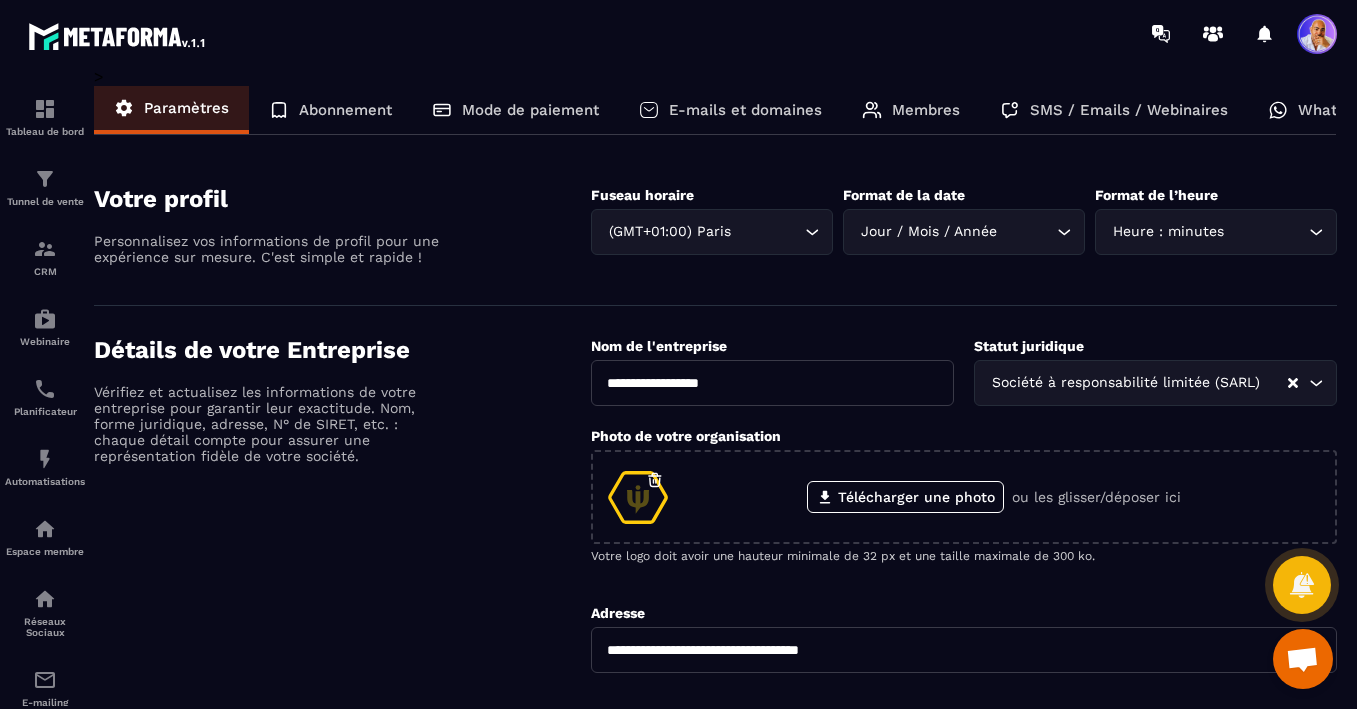 click on "Mode de paiement" at bounding box center (530, 110) 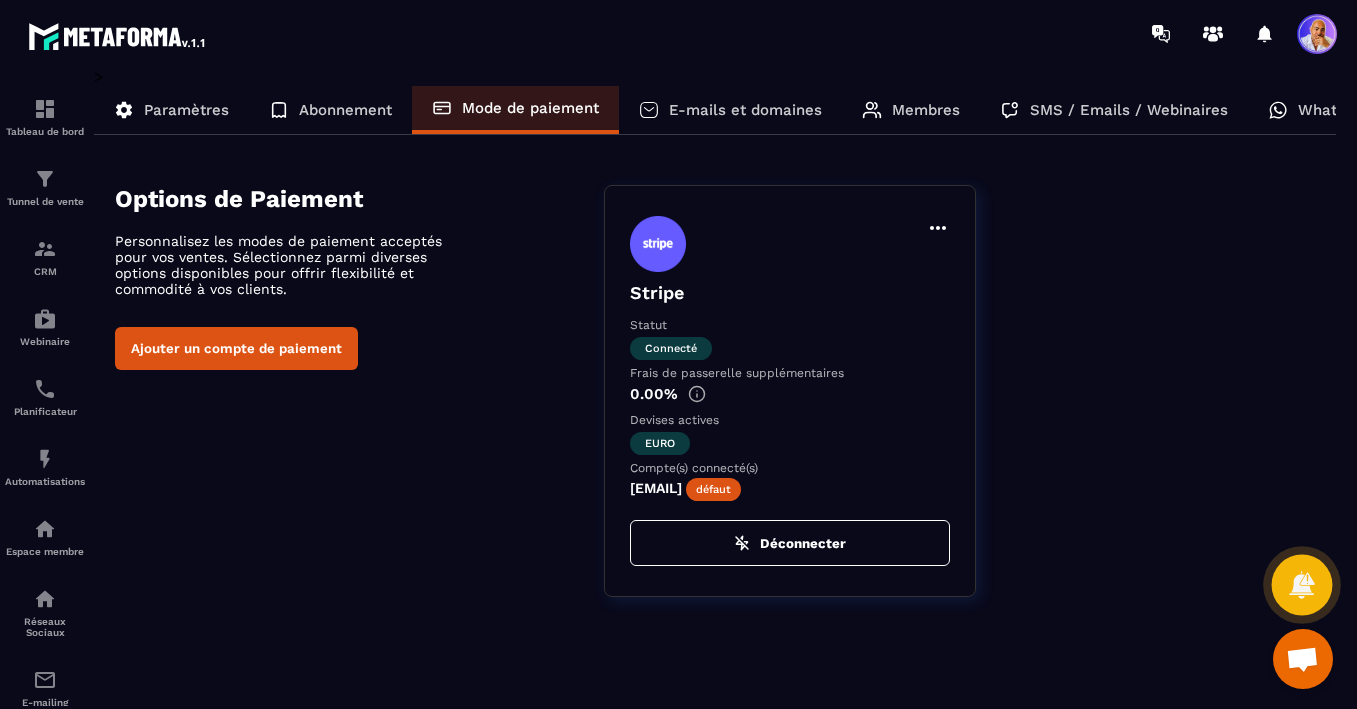click 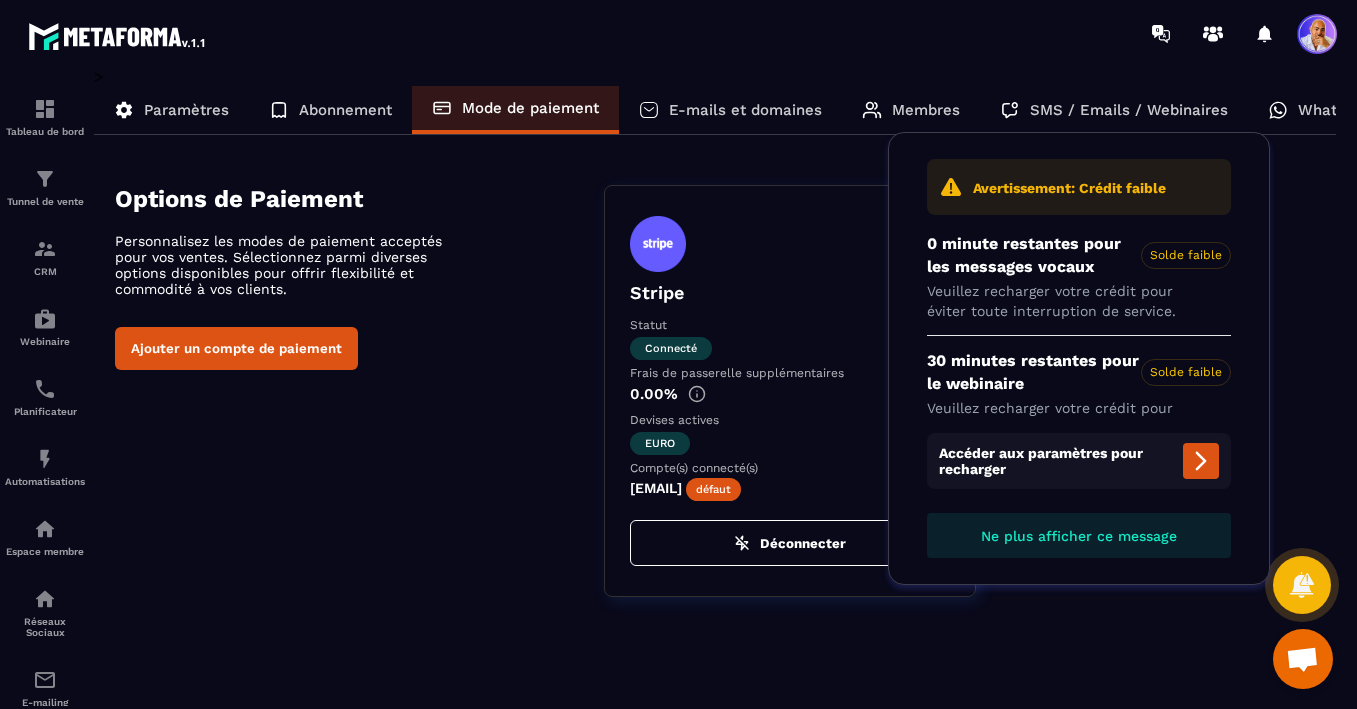 click on "Options de Paiement Personnalisez les modes de paiement acceptés pour vos ventes. Sélectionnez parmi diverses options disponibles pour offrir flexibilité et commodité à vos clients. Ajouter un compte de paiement Stripe Statut Connecté Frais de passerelle supplémentaires 0.00%  Devises actives euro Compte(s) connecté(s) [EMAIL]  défaut  Déconnecter" 